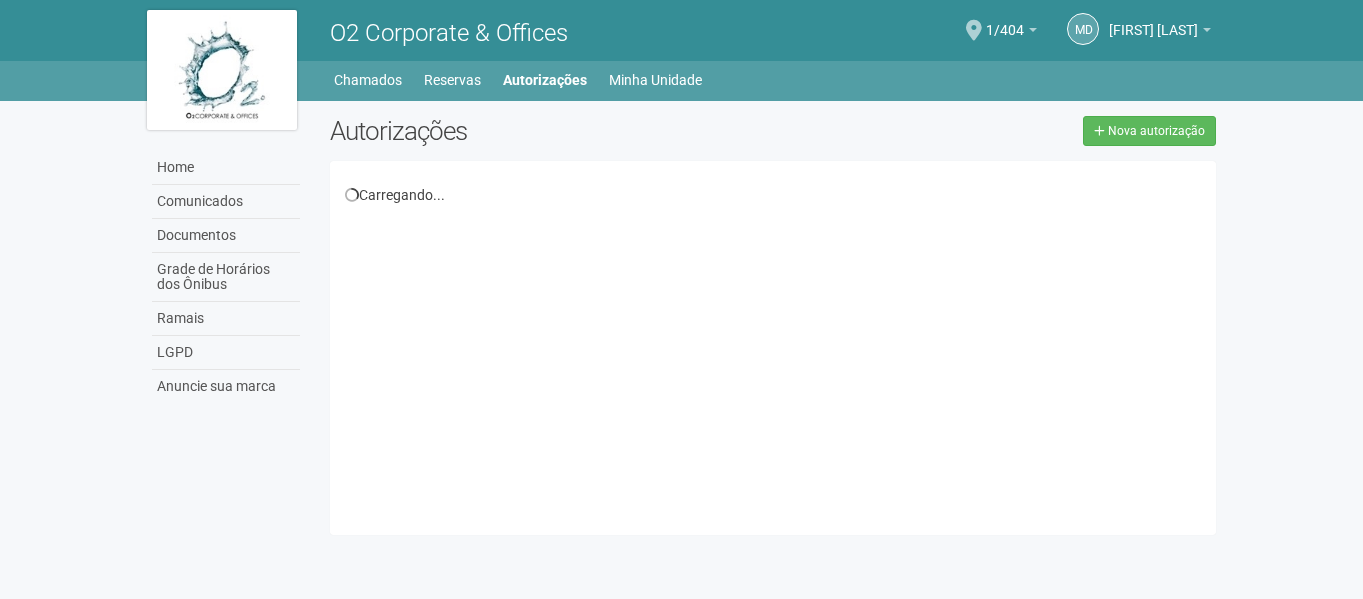 scroll, scrollTop: 0, scrollLeft: 0, axis: both 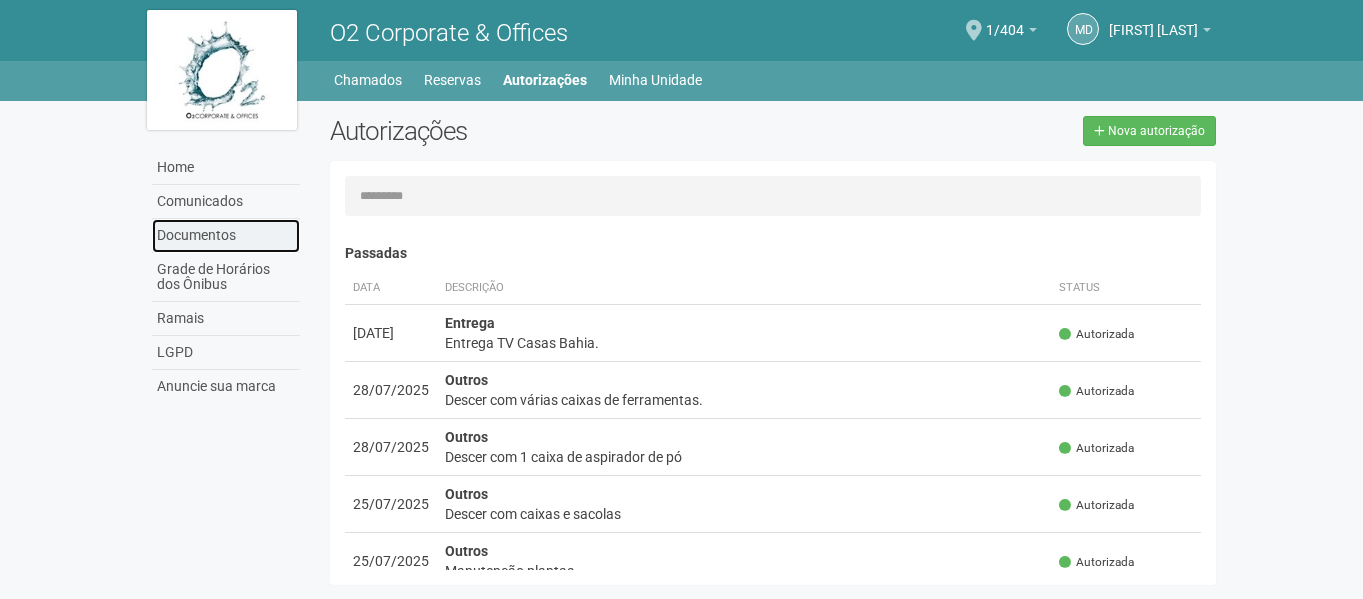 click on "Documentos" at bounding box center [226, 236] 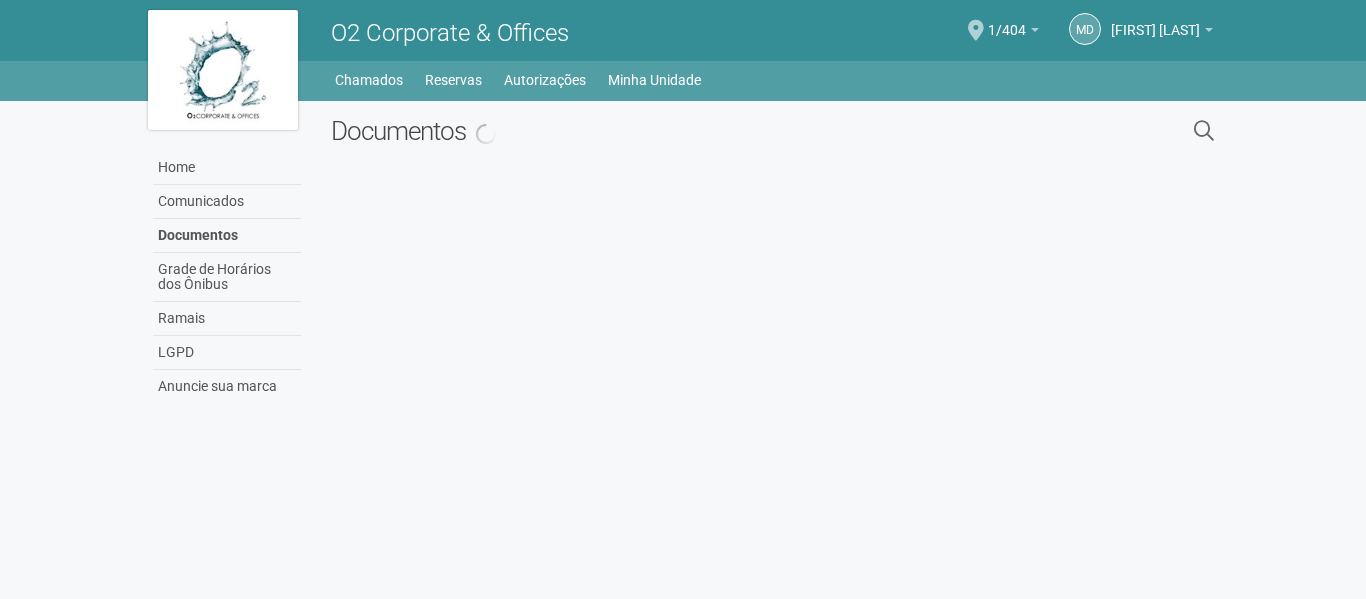scroll, scrollTop: 0, scrollLeft: 0, axis: both 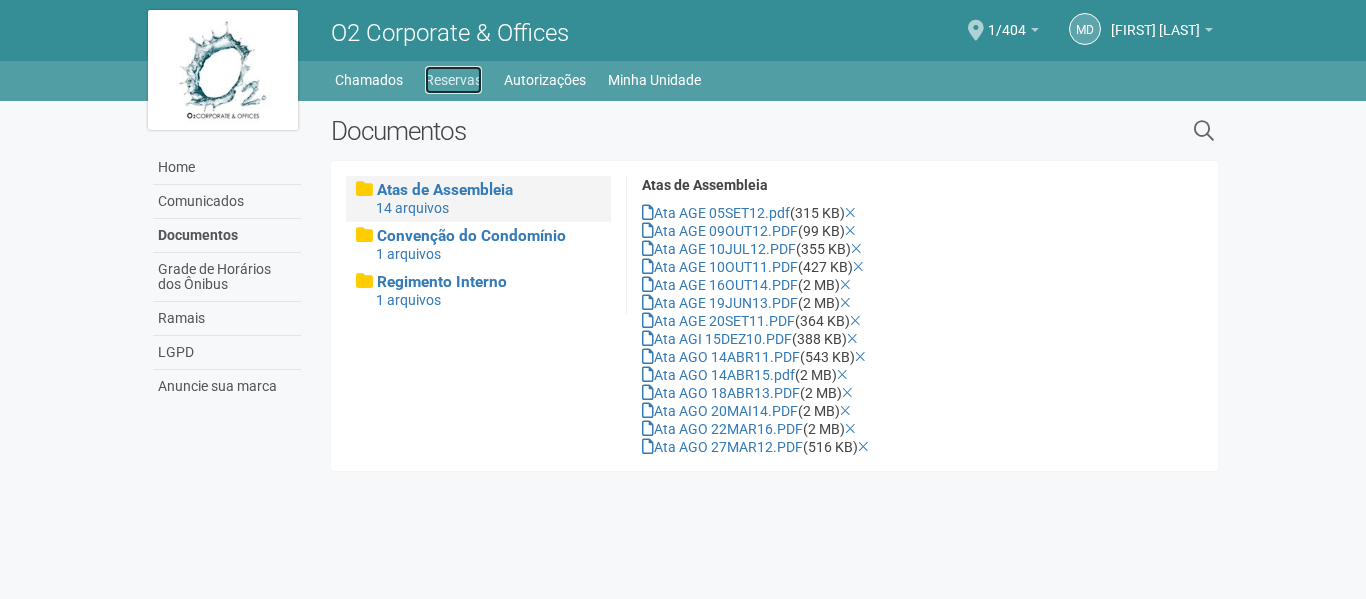 click on "Reservas" at bounding box center (453, 80) 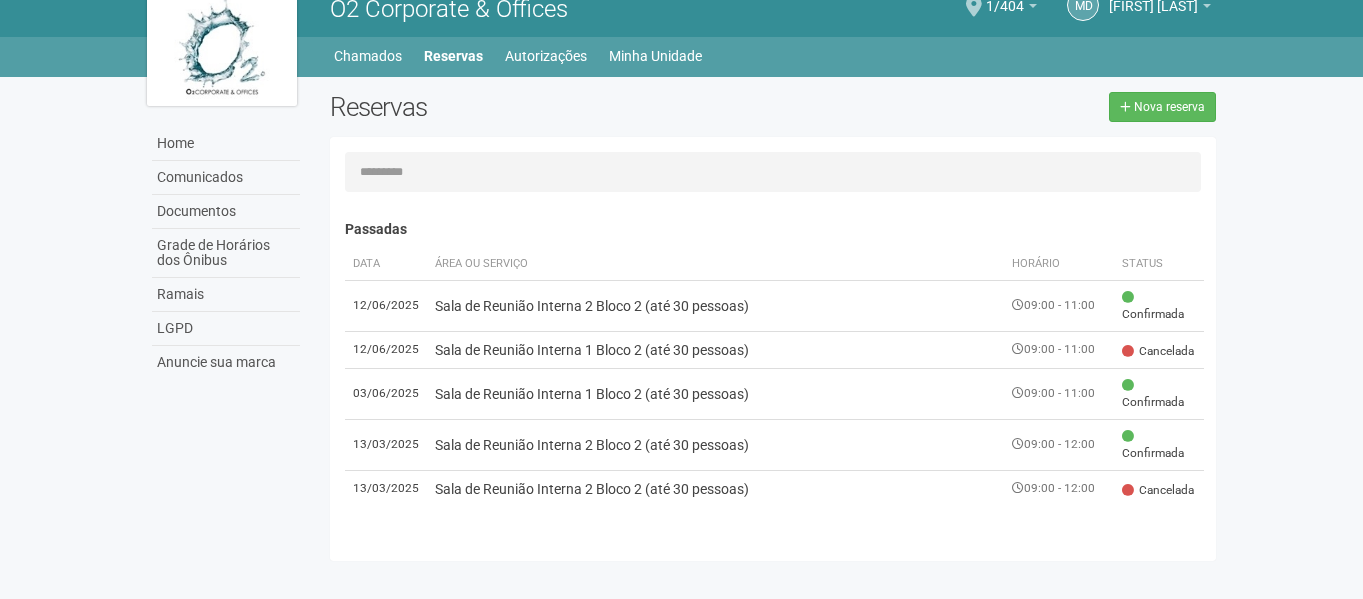 scroll, scrollTop: 31, scrollLeft: 0, axis: vertical 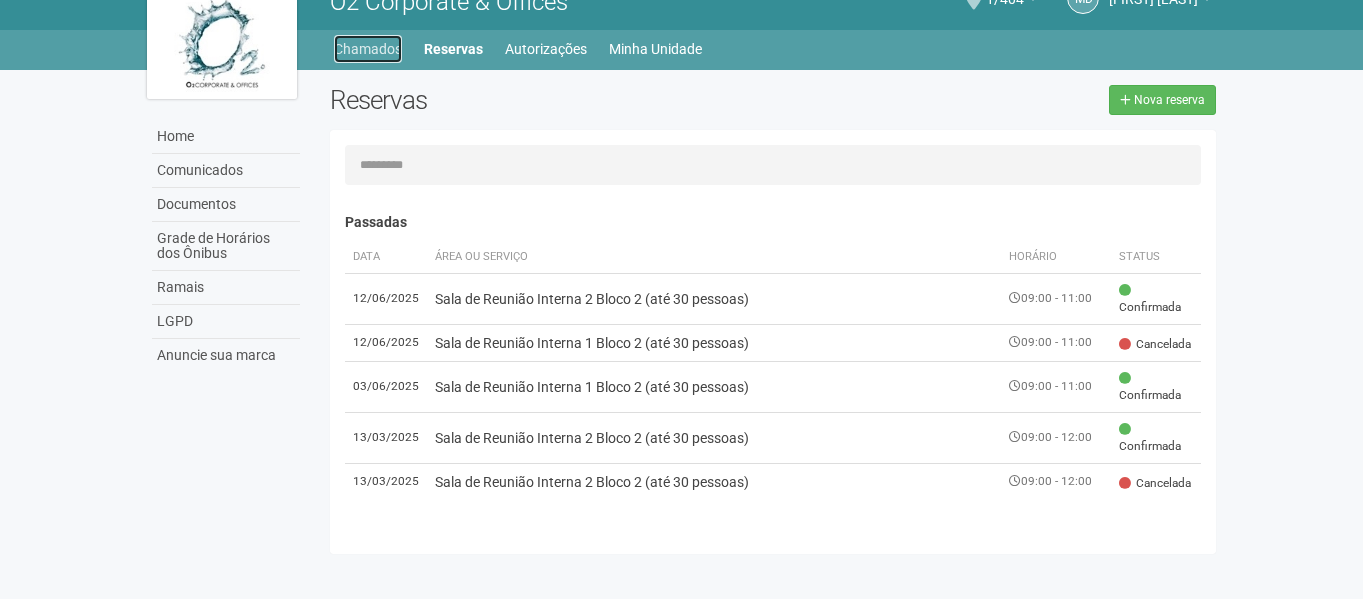 click on "Chamados" at bounding box center [368, 49] 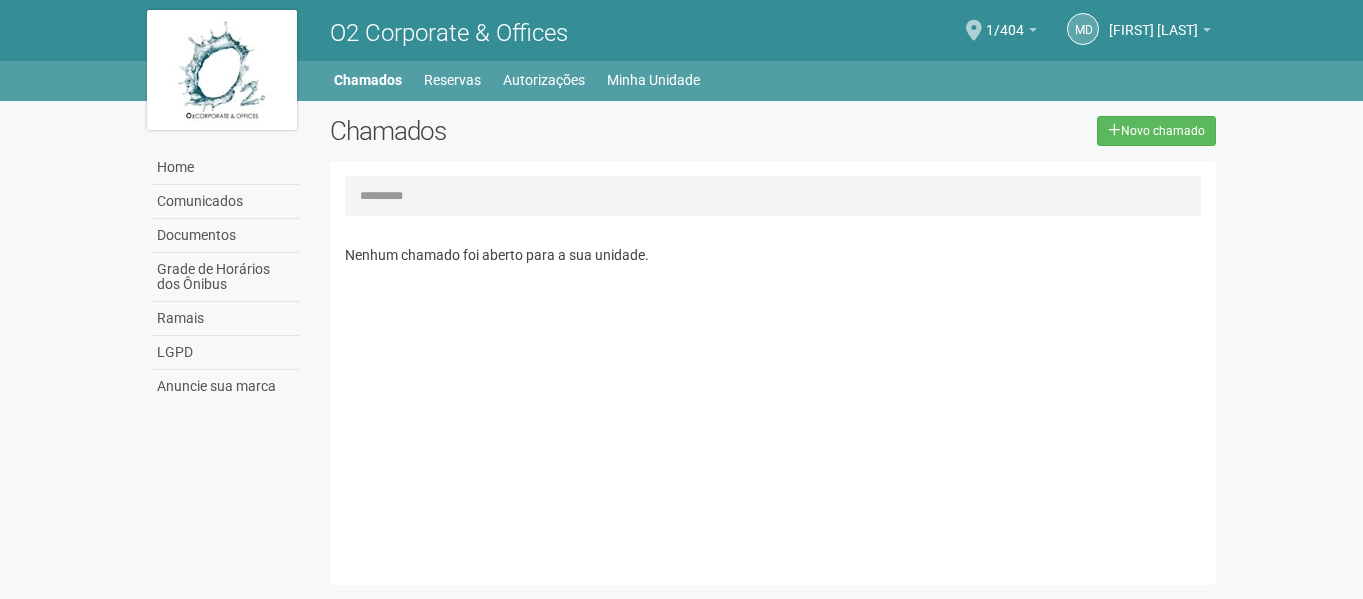scroll, scrollTop: 0, scrollLeft: 0, axis: both 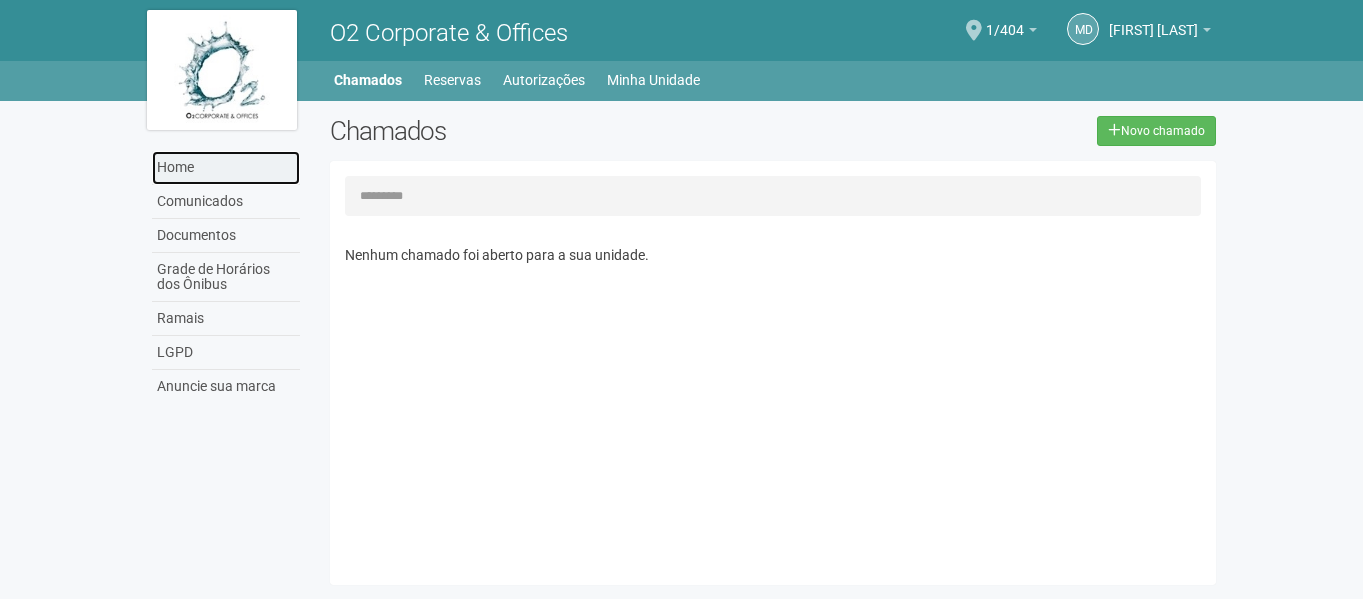 click on "Home" at bounding box center (226, 168) 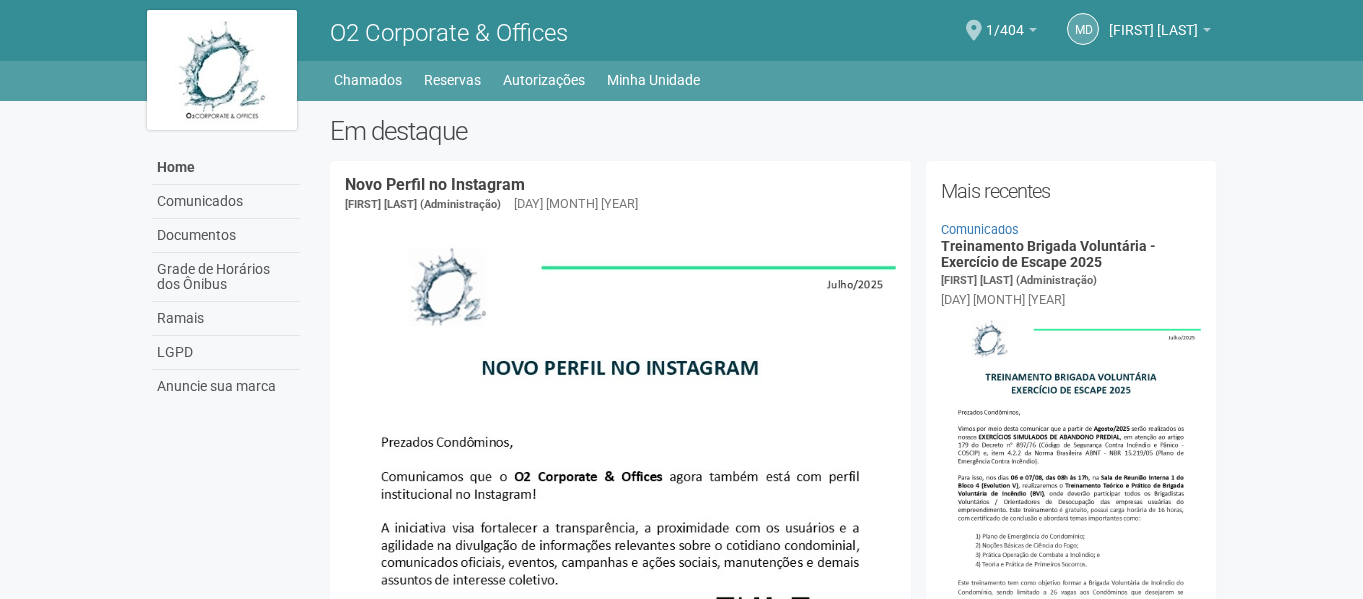 scroll, scrollTop: 0, scrollLeft: 0, axis: both 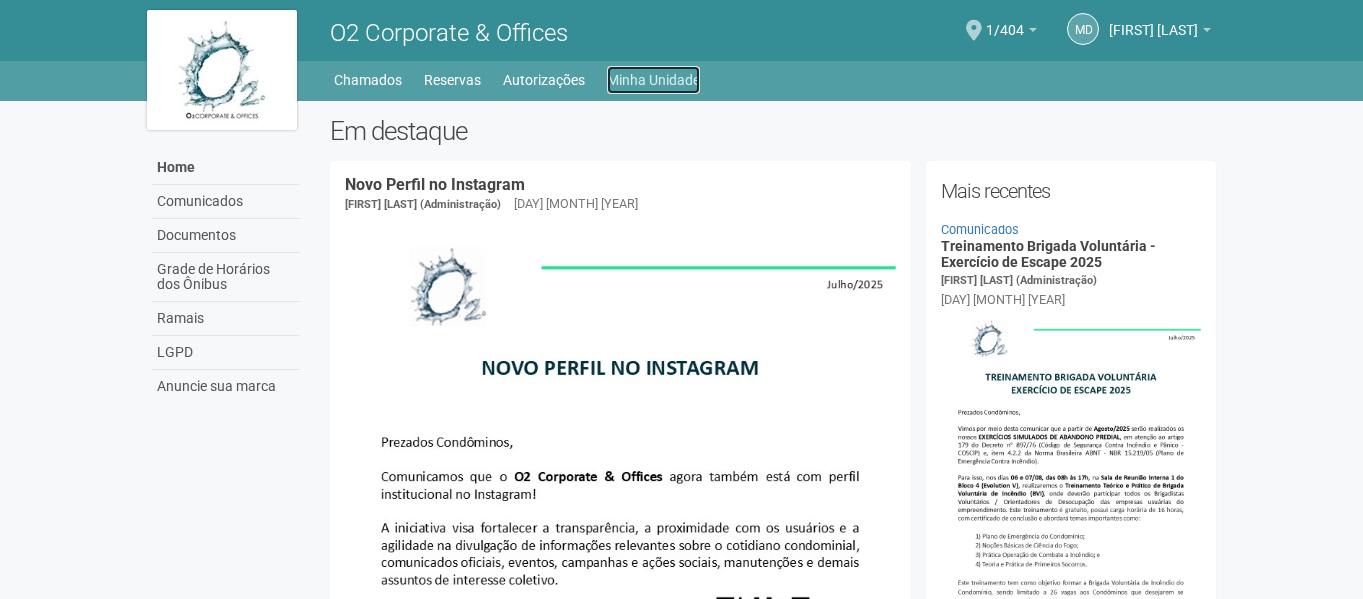 click on "Minha Unidade" at bounding box center (653, 80) 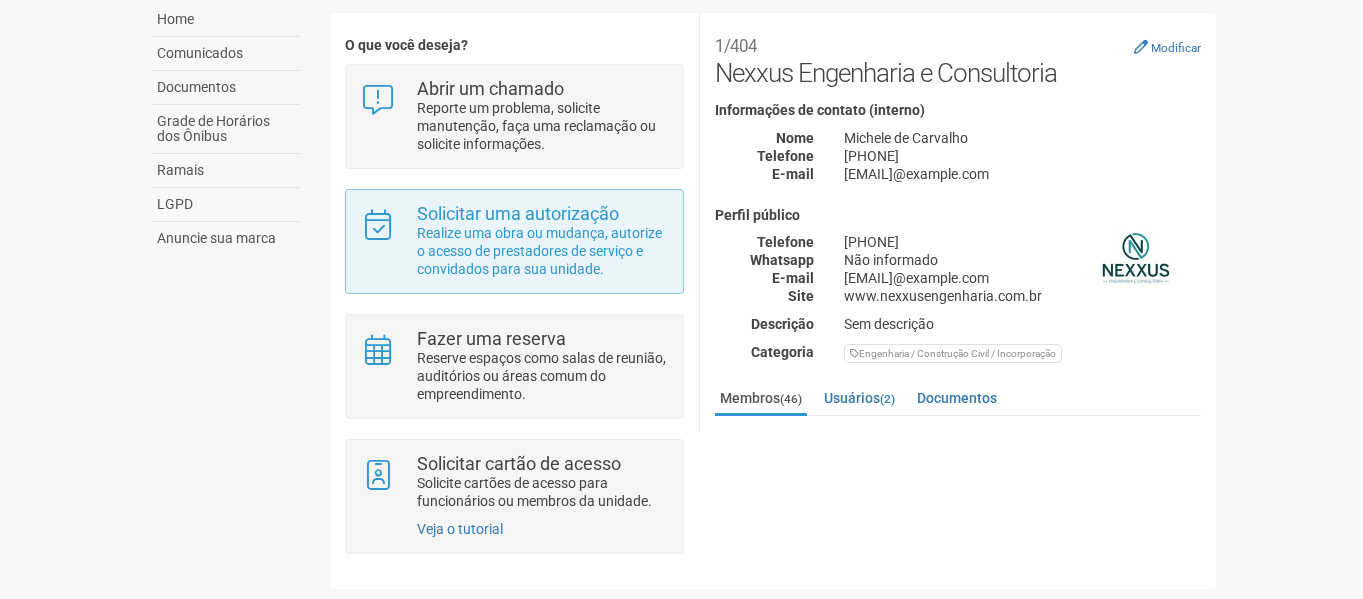 scroll, scrollTop: 152, scrollLeft: 0, axis: vertical 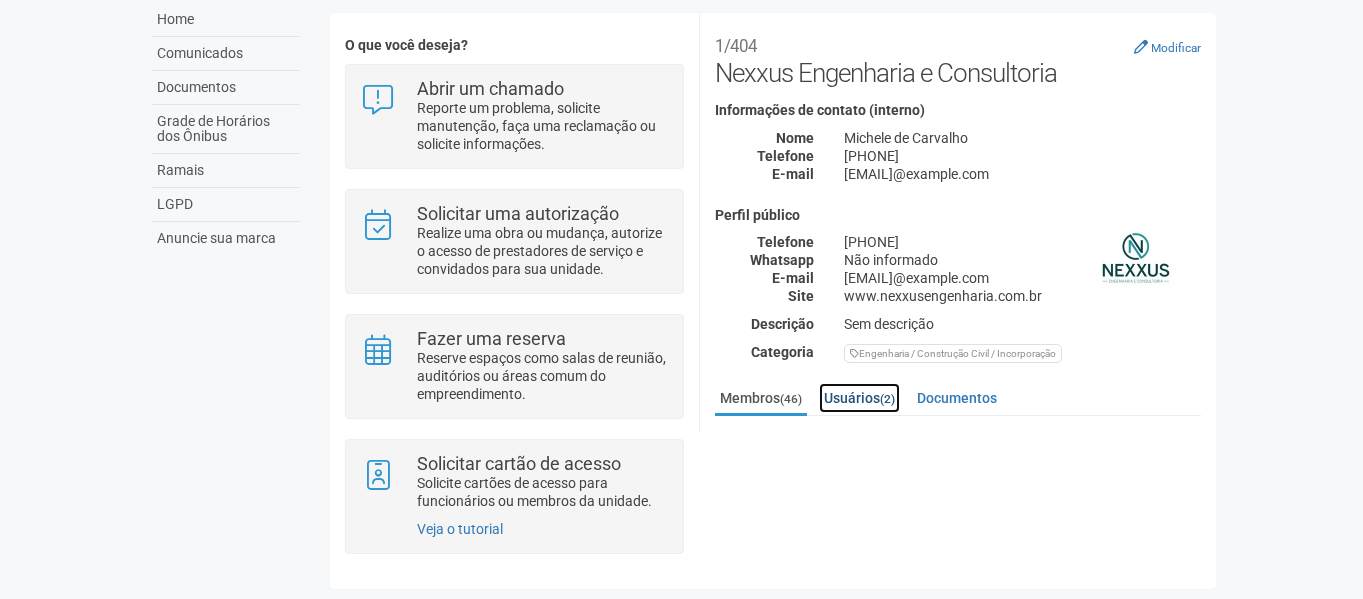 click on "Usuários
(2)" at bounding box center (859, 398) 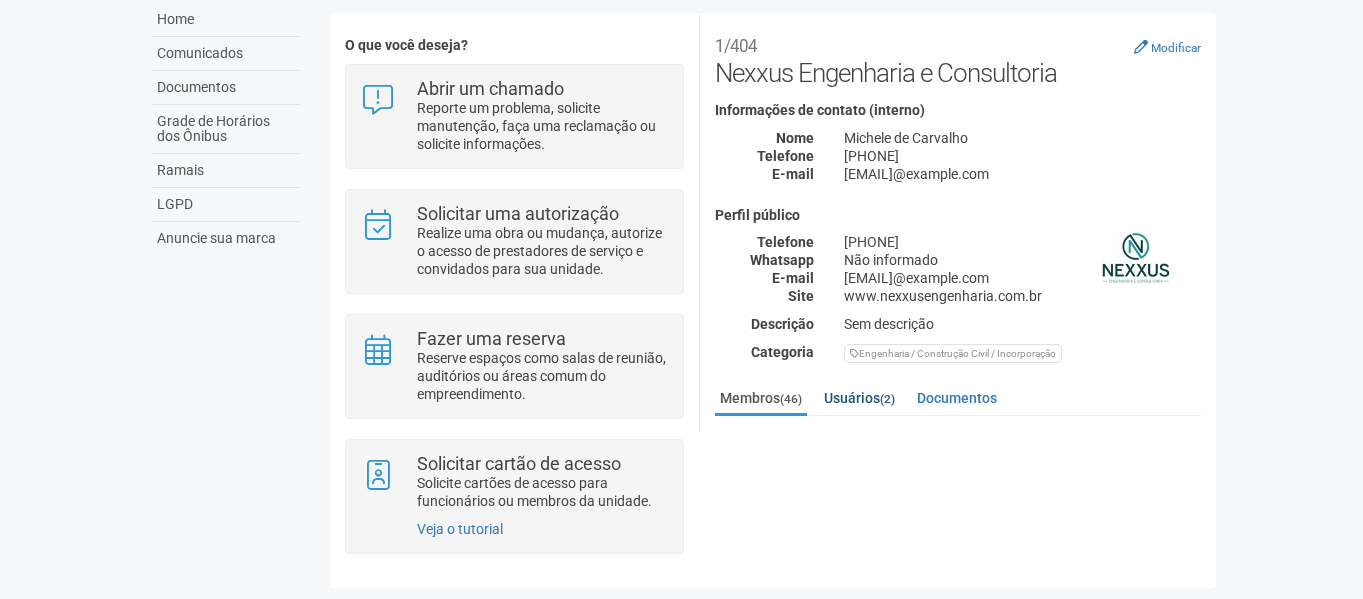 scroll, scrollTop: 182, scrollLeft: 0, axis: vertical 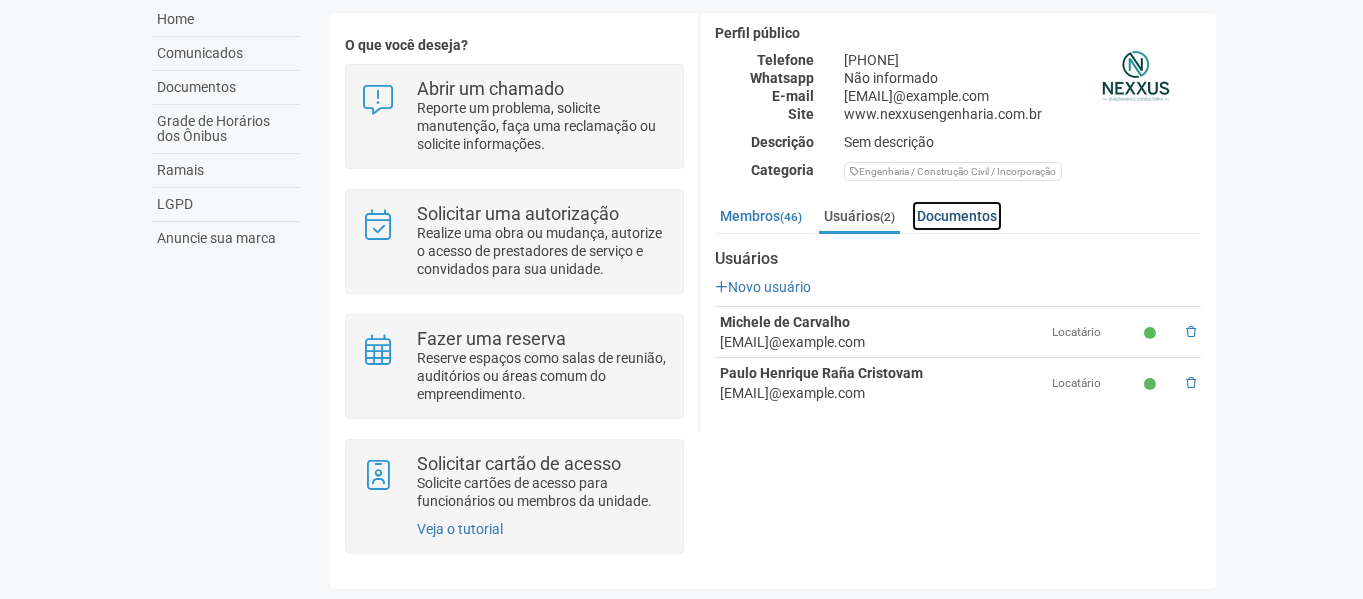 click on "Documentos" at bounding box center [957, 216] 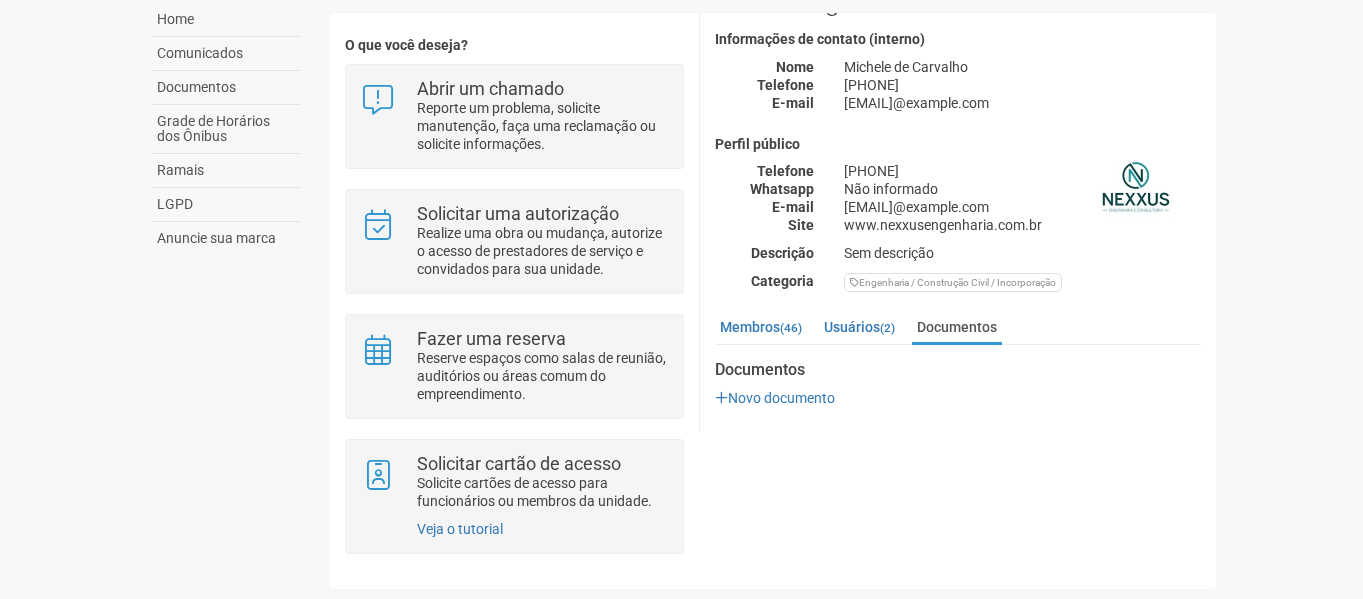 scroll, scrollTop: 70, scrollLeft: 0, axis: vertical 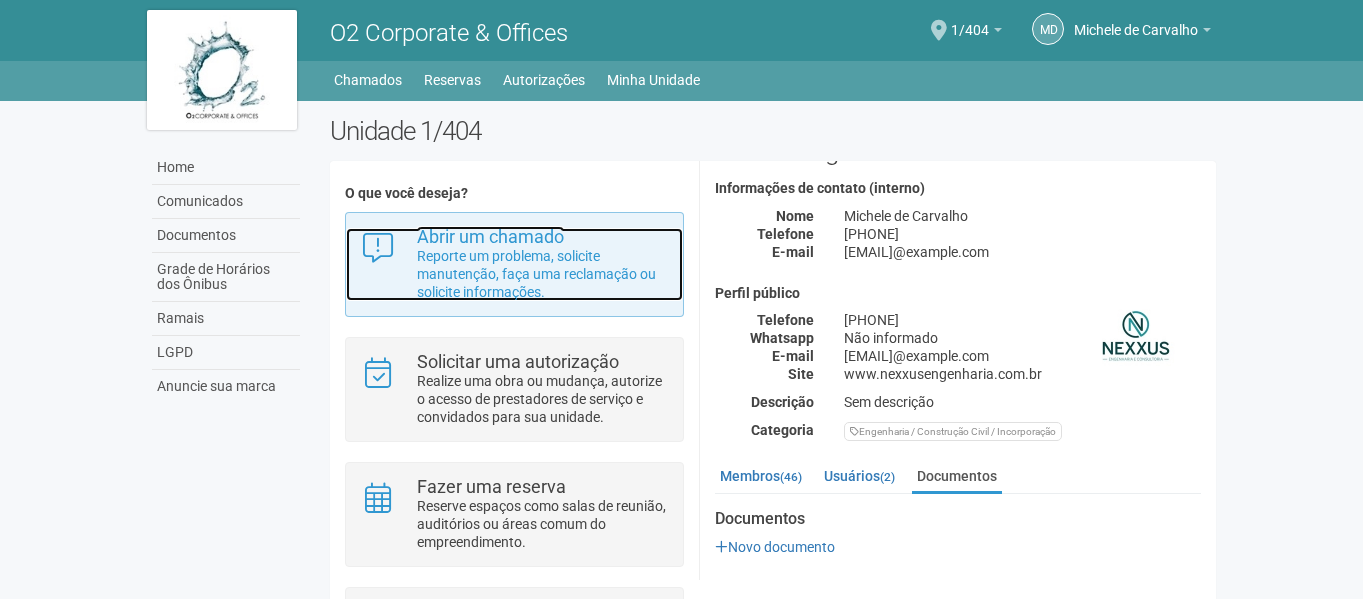 click on "Reporte um problema, solicite manutenção, faça uma reclamação ou solicite informações." at bounding box center [542, 274] 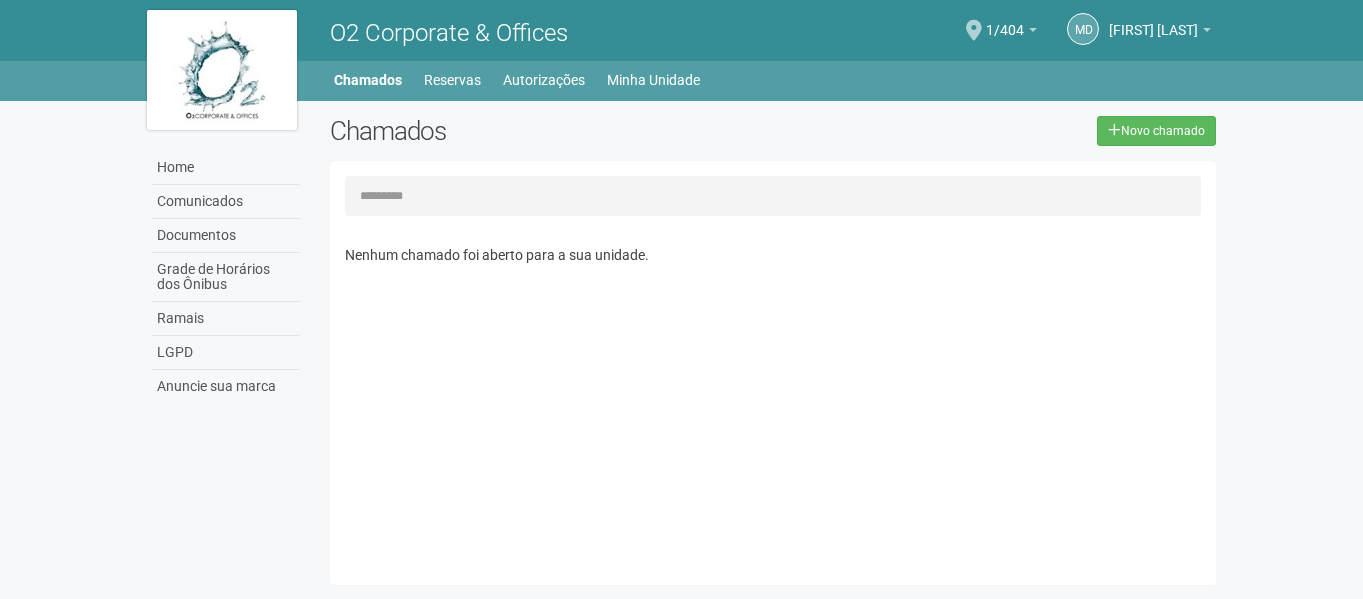 scroll, scrollTop: 0, scrollLeft: 0, axis: both 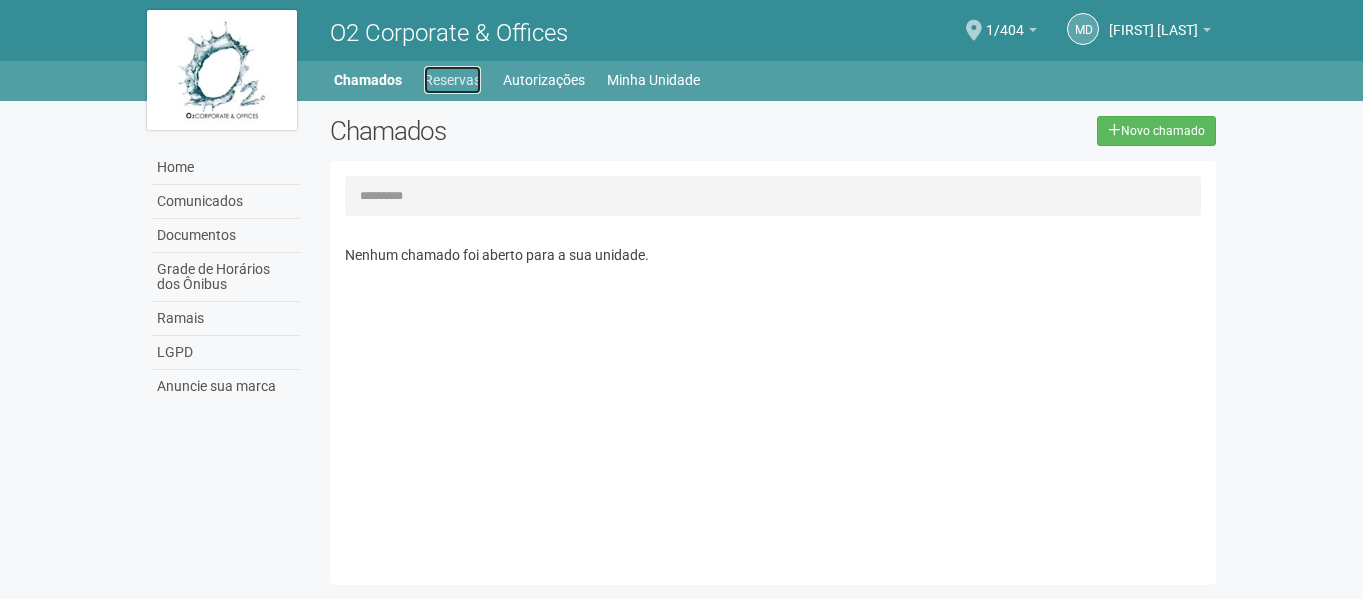 click on "Reservas" at bounding box center [452, 80] 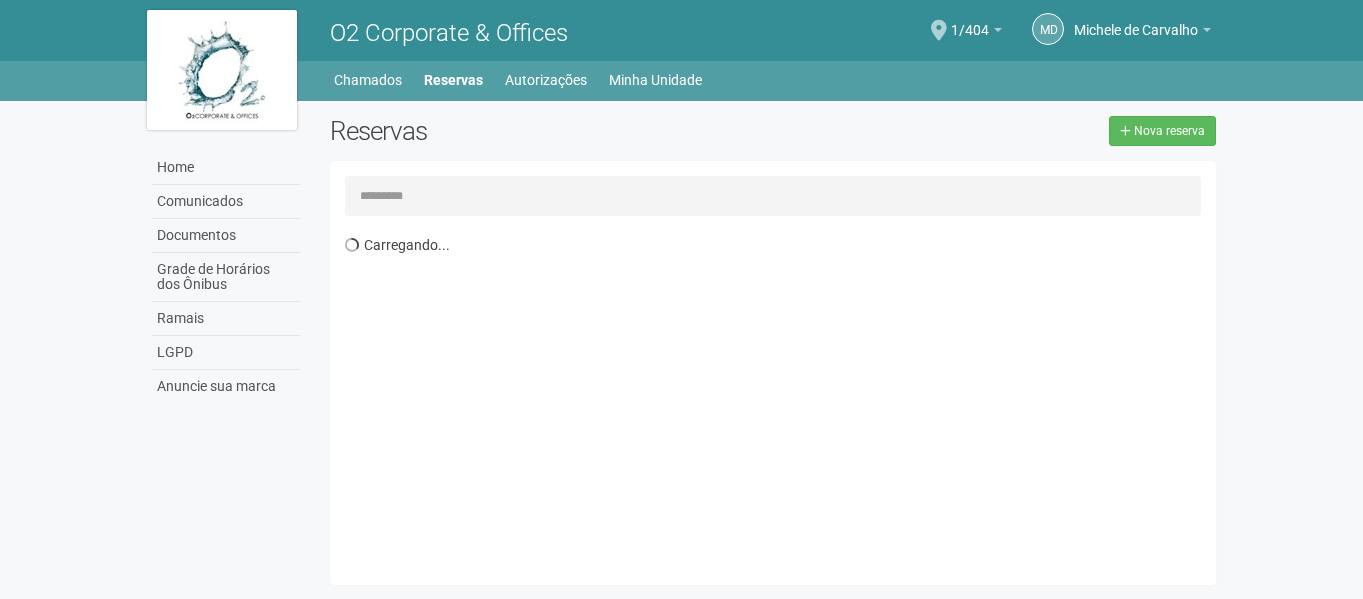 scroll, scrollTop: 0, scrollLeft: 0, axis: both 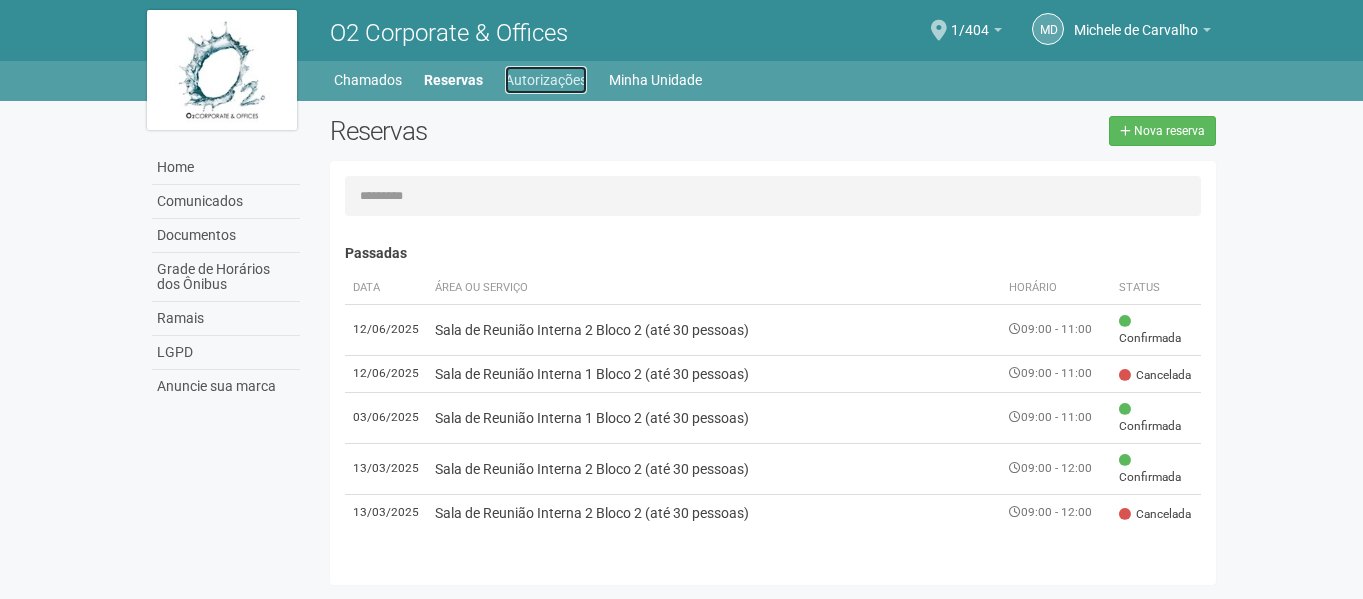 click on "Autorizações" at bounding box center [546, 80] 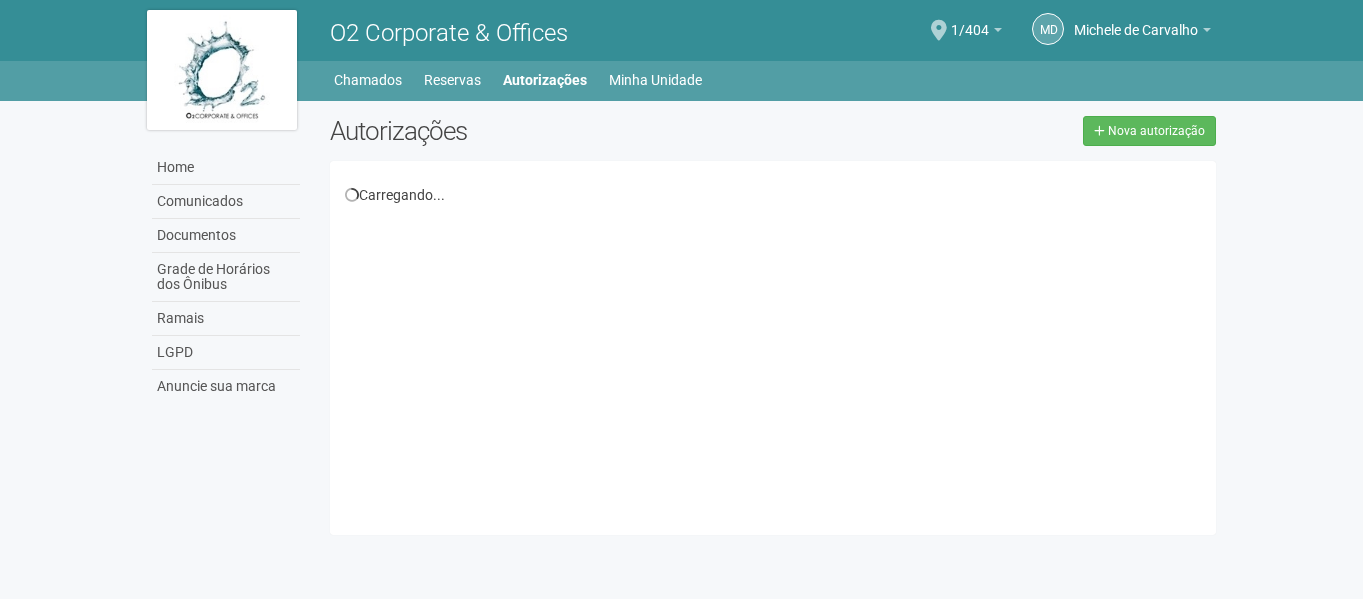 scroll, scrollTop: 0, scrollLeft: 0, axis: both 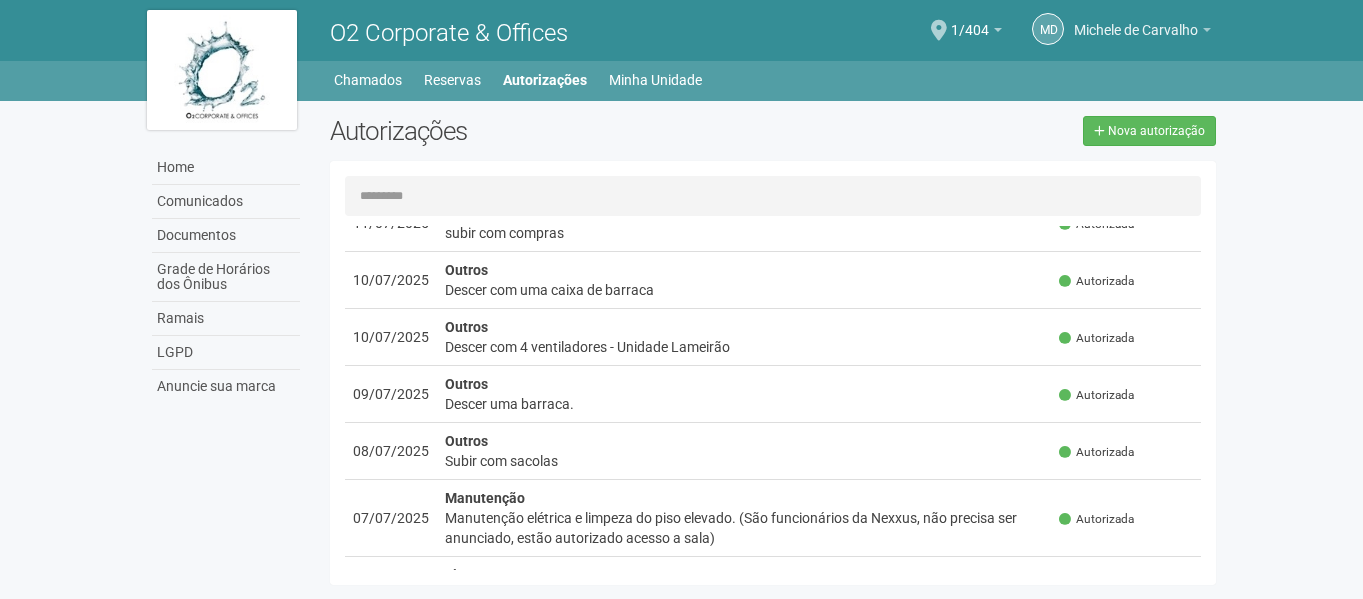 click on "Michele de Carvalho" at bounding box center (1142, 33) 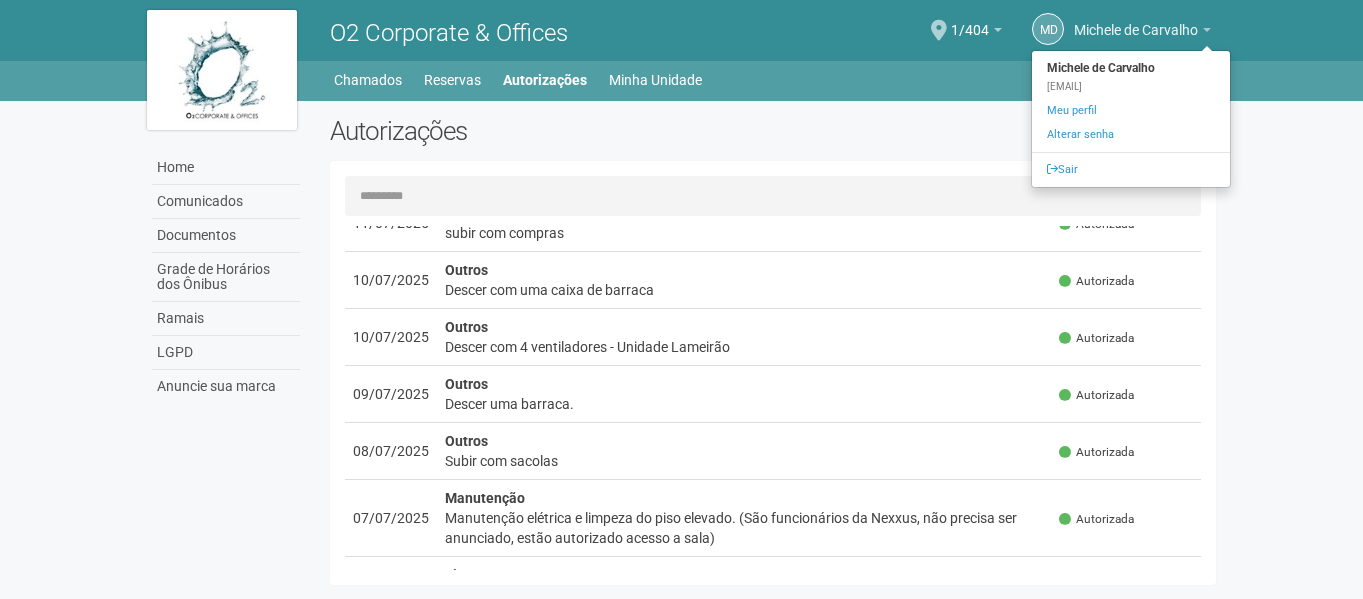click on "Michele de Carvalho" at bounding box center (1142, 33) 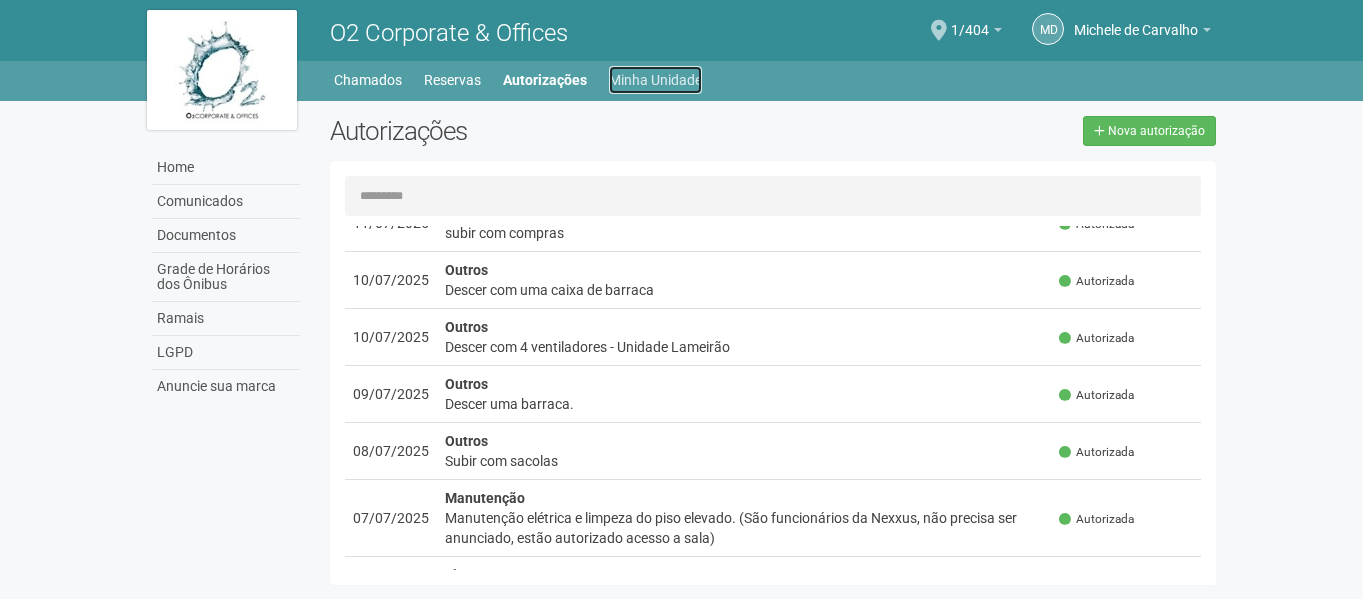 click on "Minha Unidade" at bounding box center (655, 80) 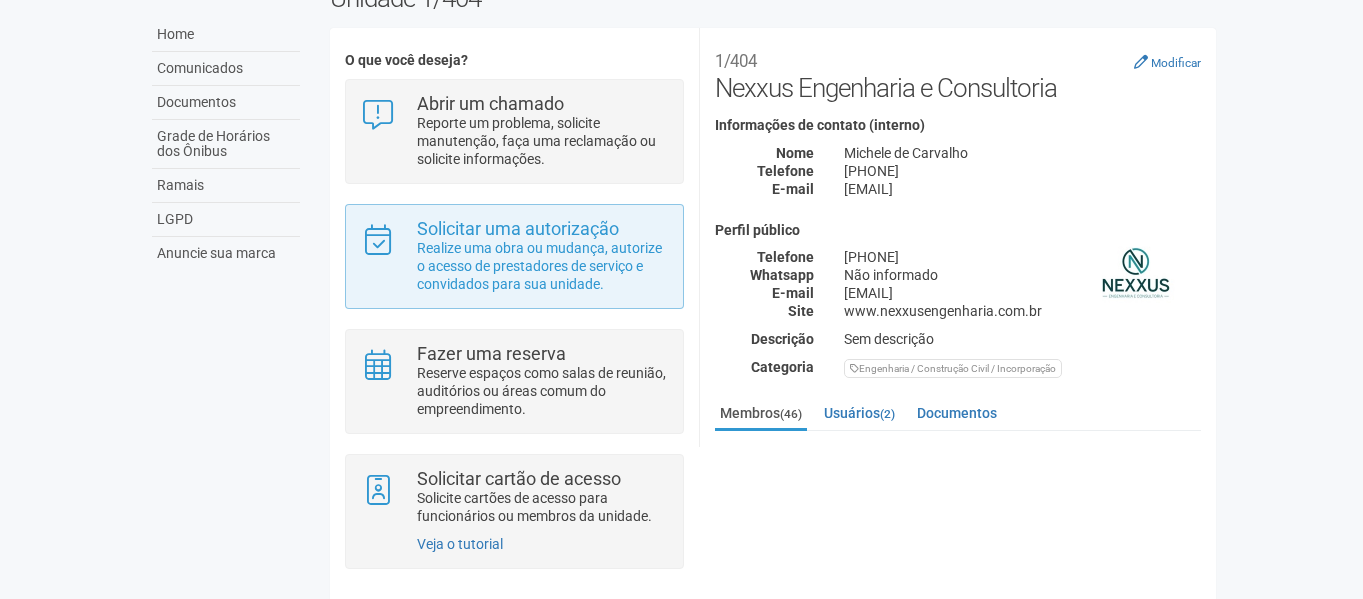 scroll, scrollTop: 152, scrollLeft: 0, axis: vertical 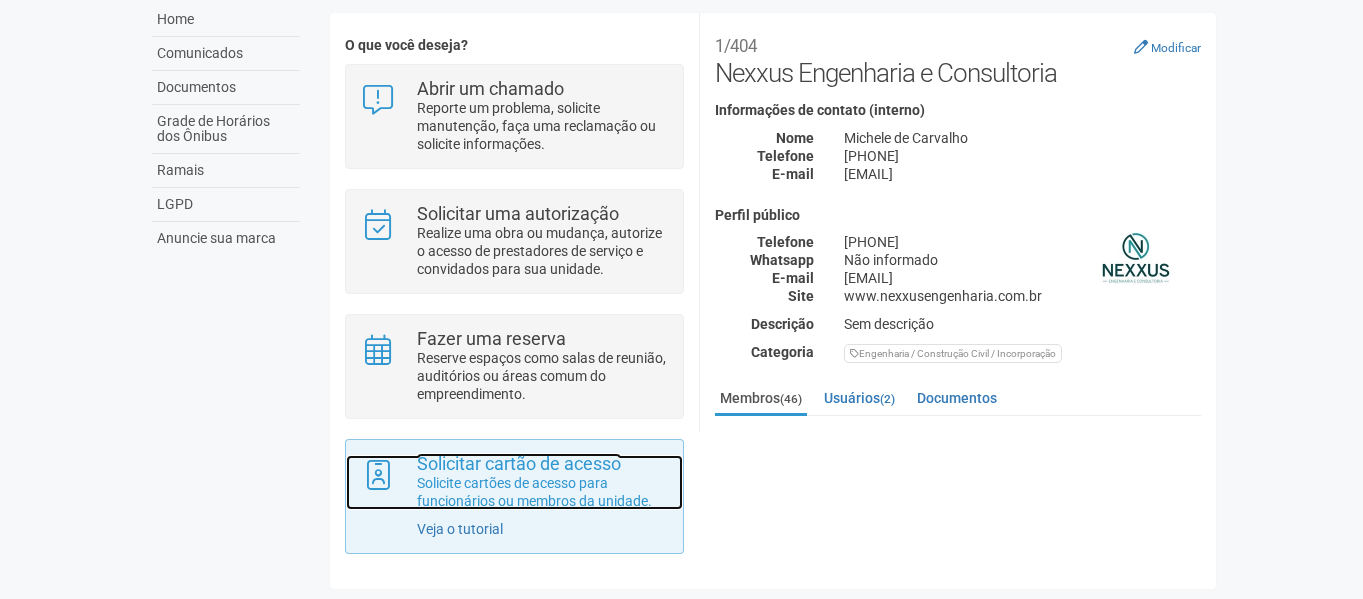 click on "Solicite cartões de acesso para funcionários ou membros da unidade." at bounding box center (542, 492) 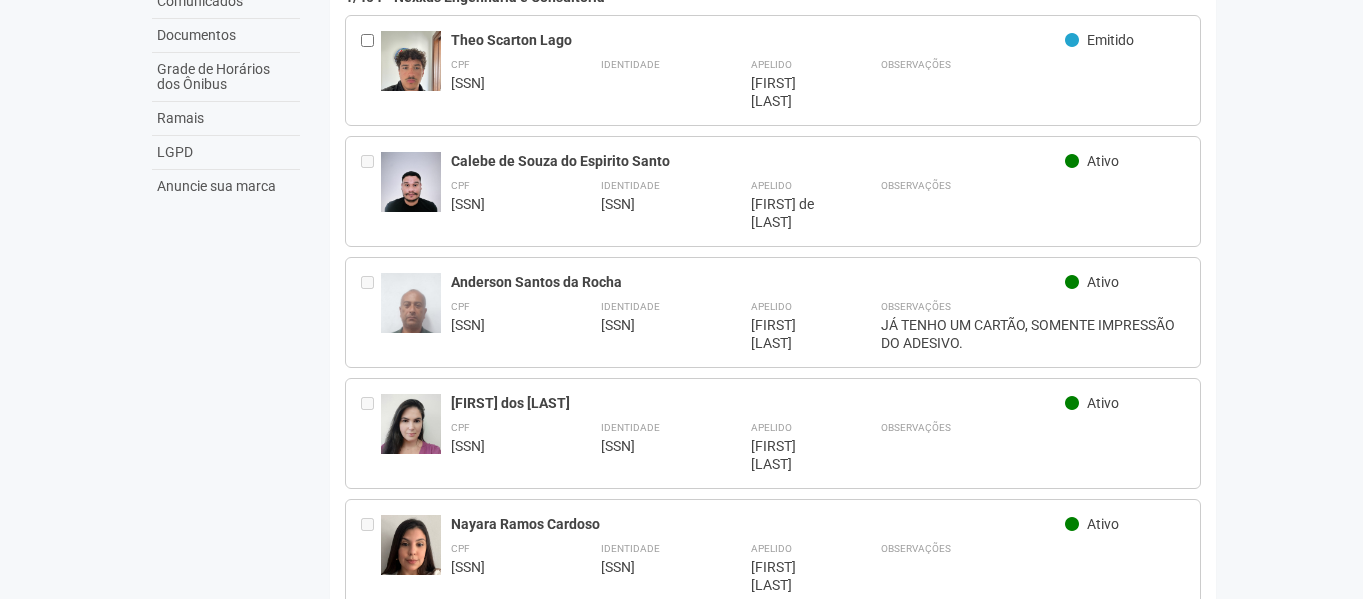scroll, scrollTop: 0, scrollLeft: 0, axis: both 